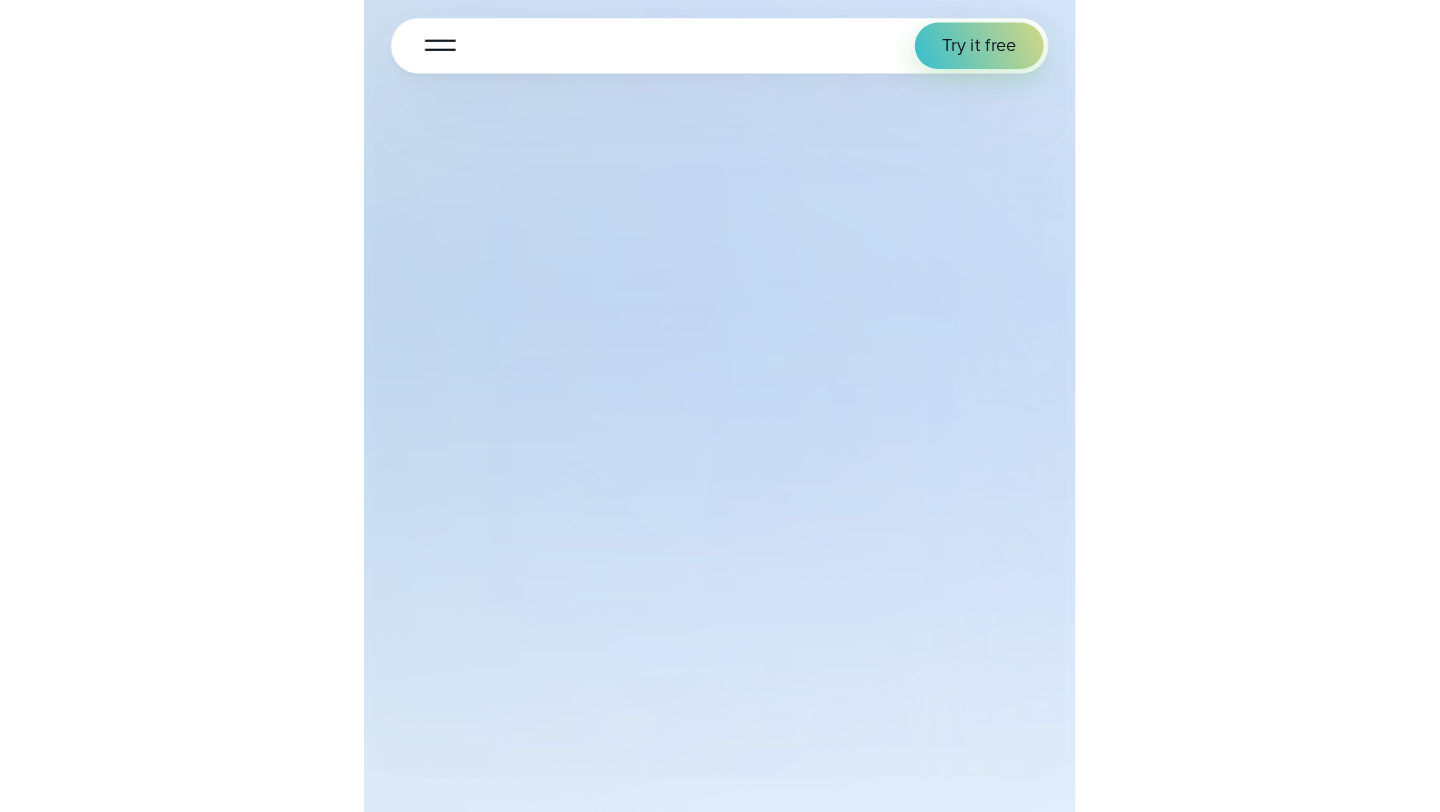 scroll, scrollTop: 0, scrollLeft: 0, axis: both 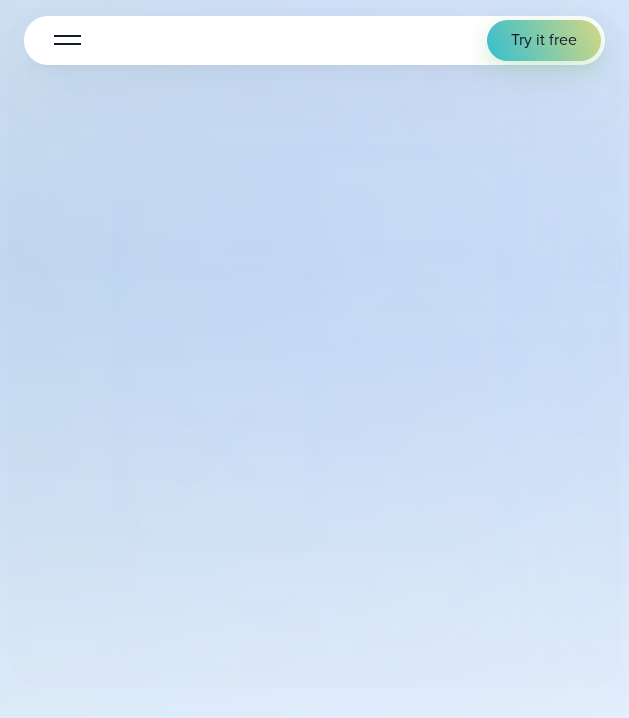 select on "***" 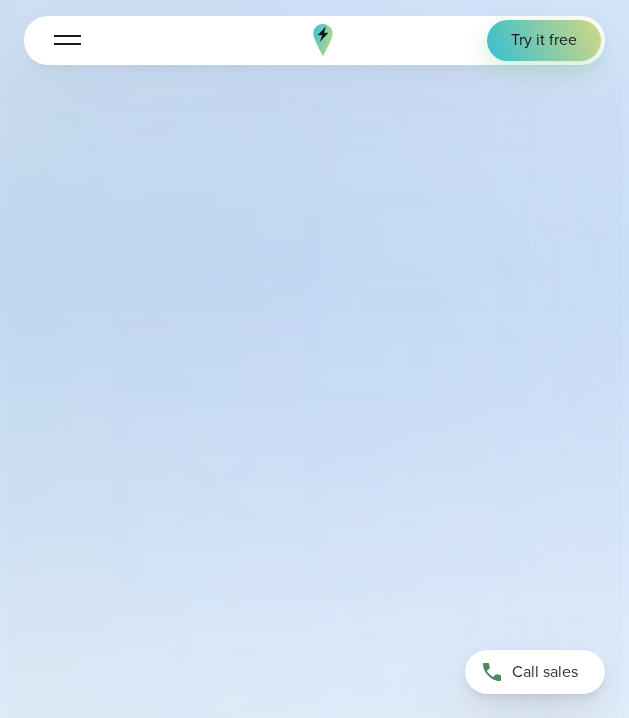 type on "*******" 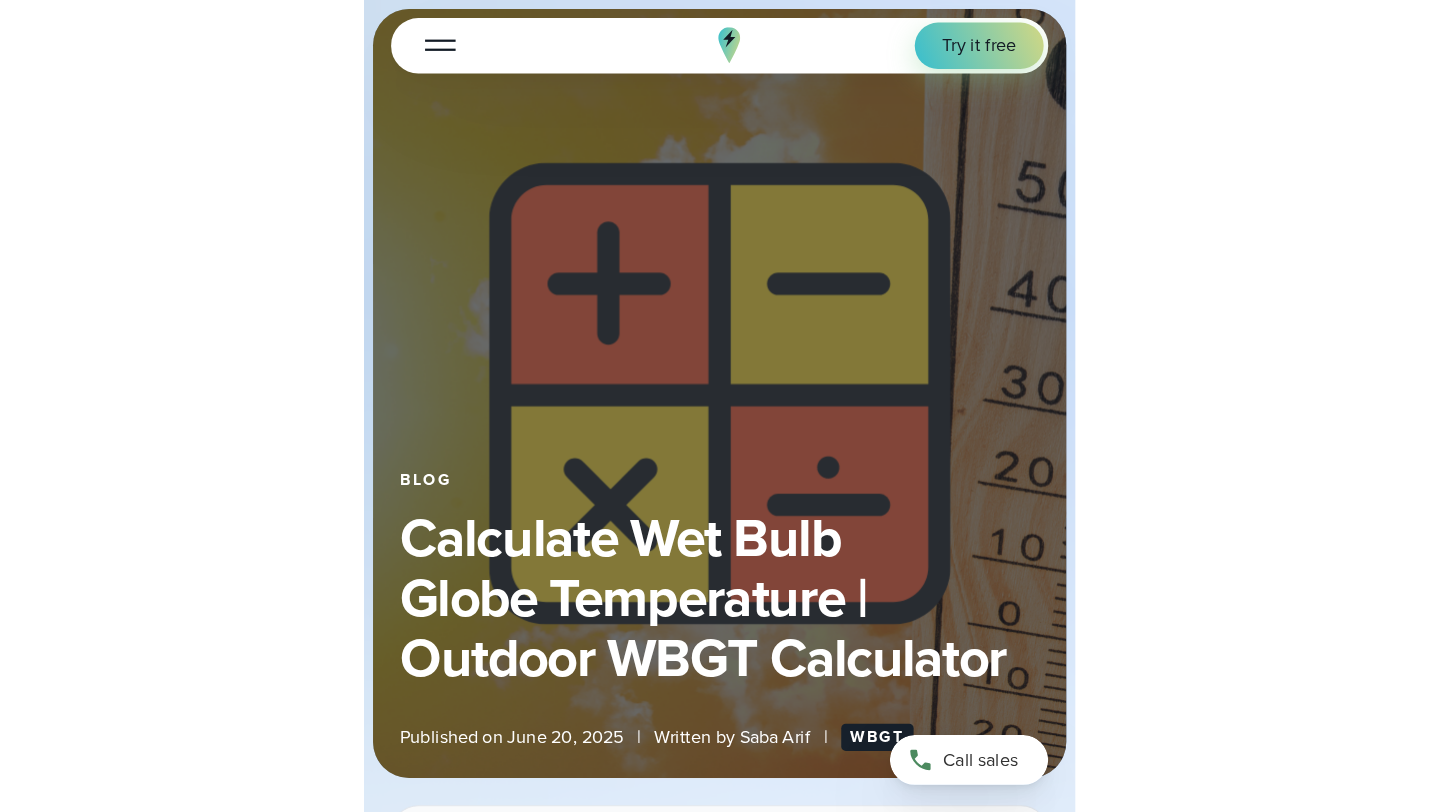 scroll, scrollTop: 0, scrollLeft: 0, axis: both 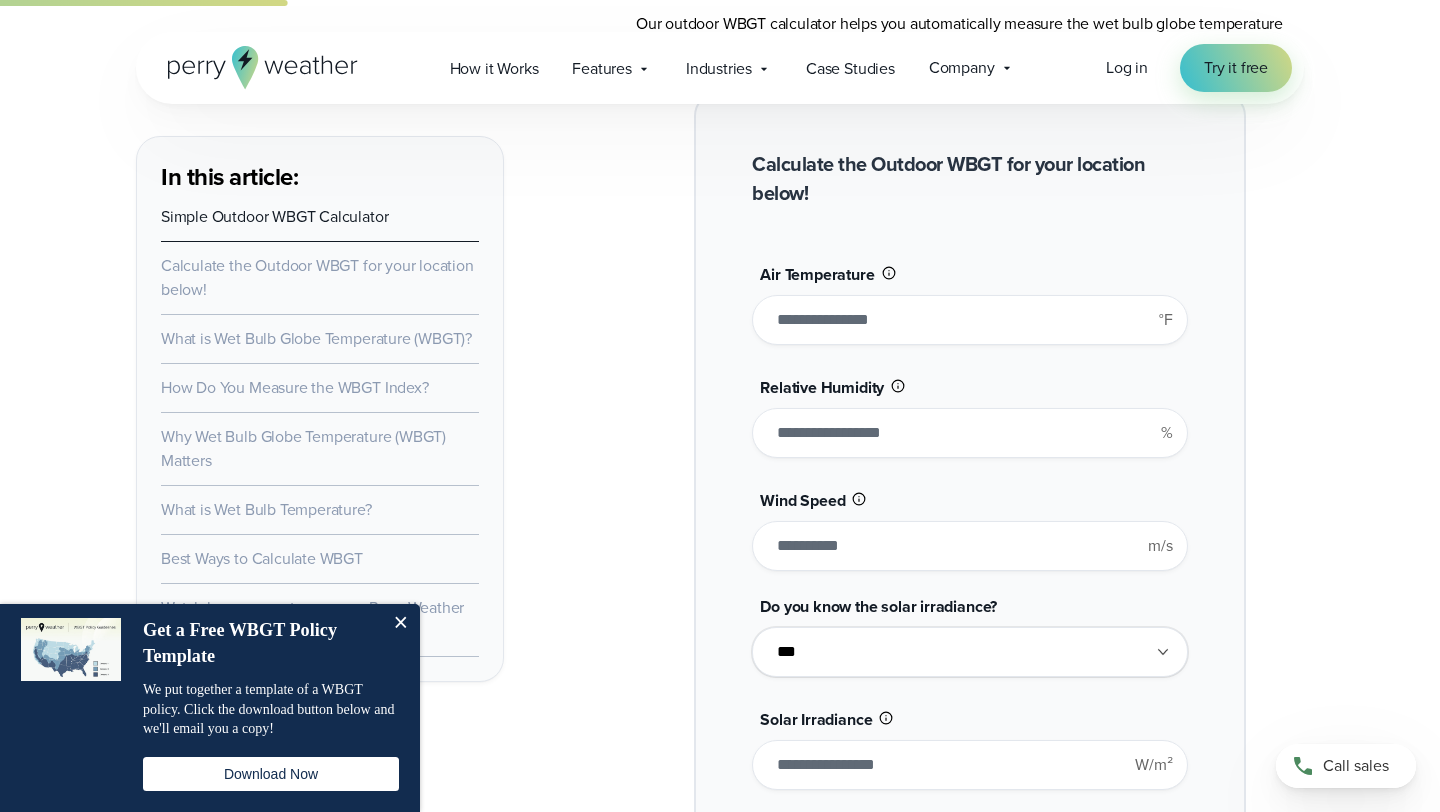 click on "**" at bounding box center (969, 320) 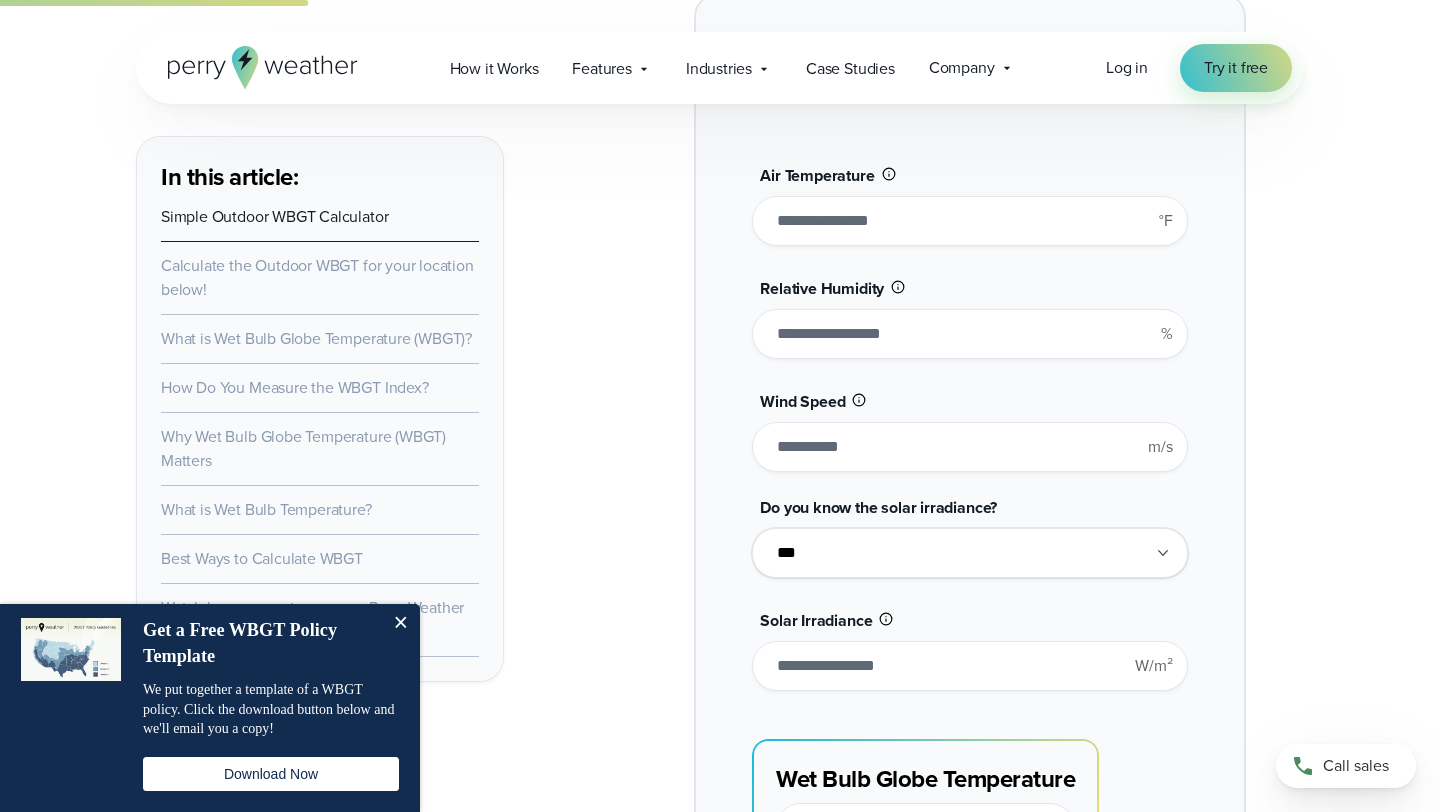 scroll, scrollTop: 1698, scrollLeft: 0, axis: vertical 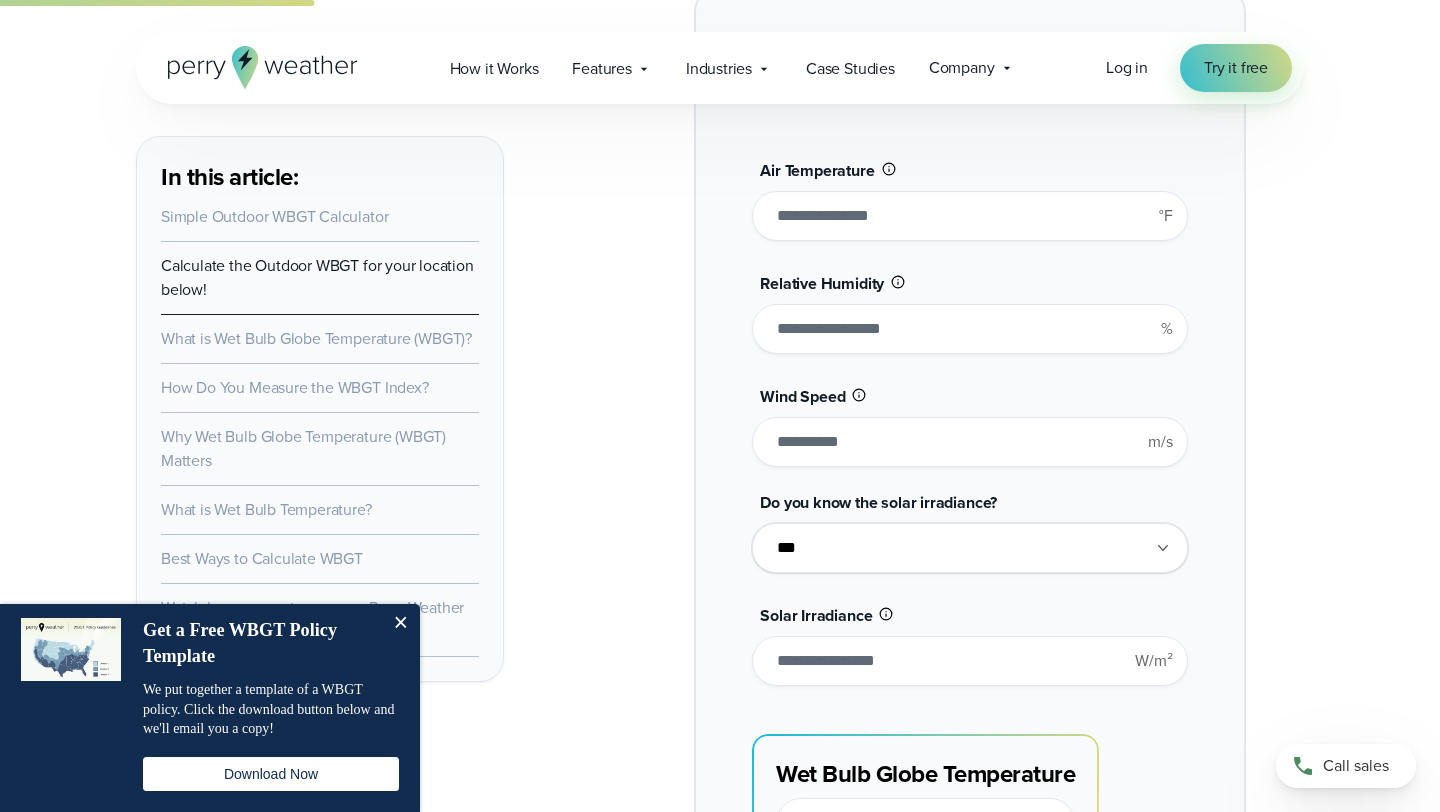 type on "**" 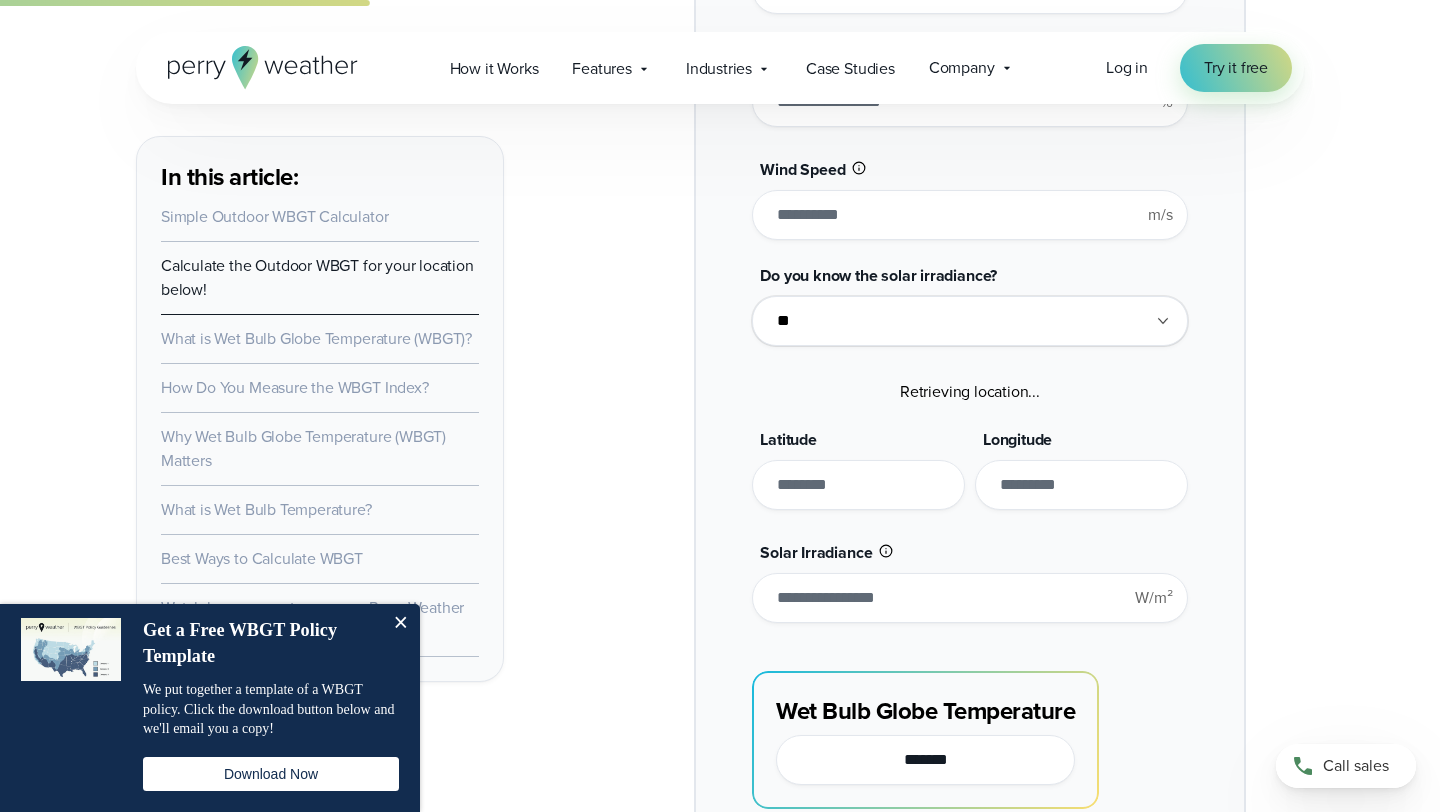 scroll, scrollTop: 1932, scrollLeft: 0, axis: vertical 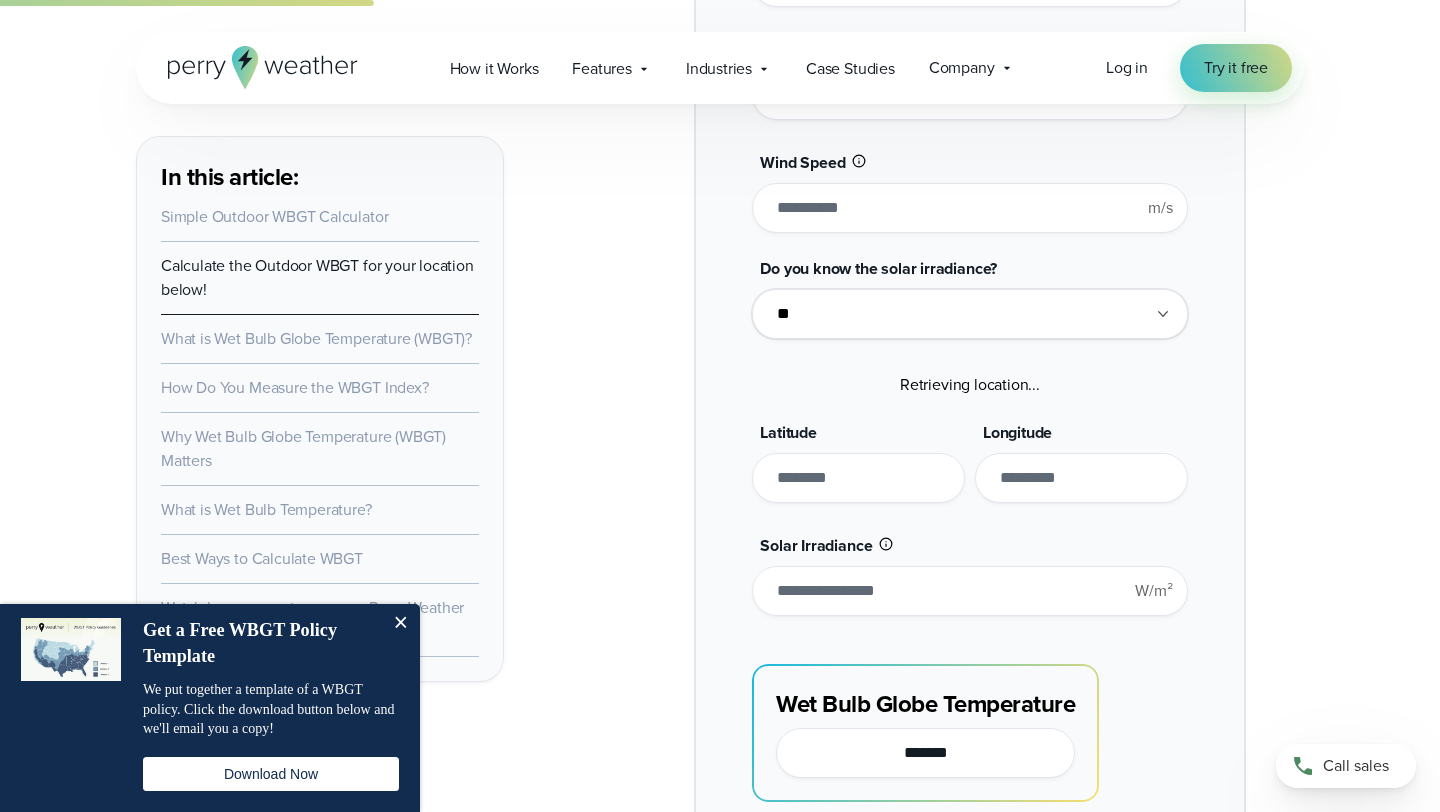 type on "*******" 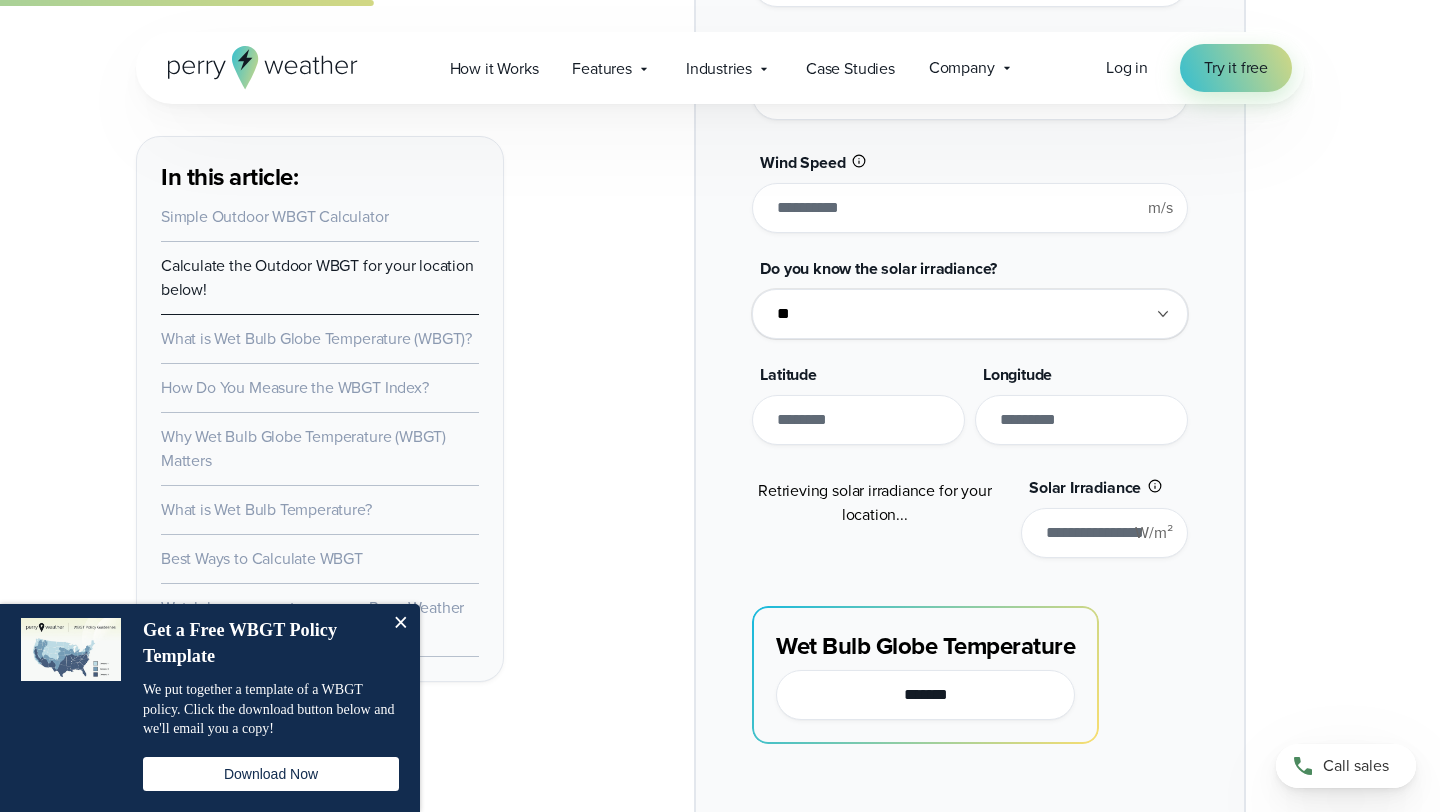 type on "******" 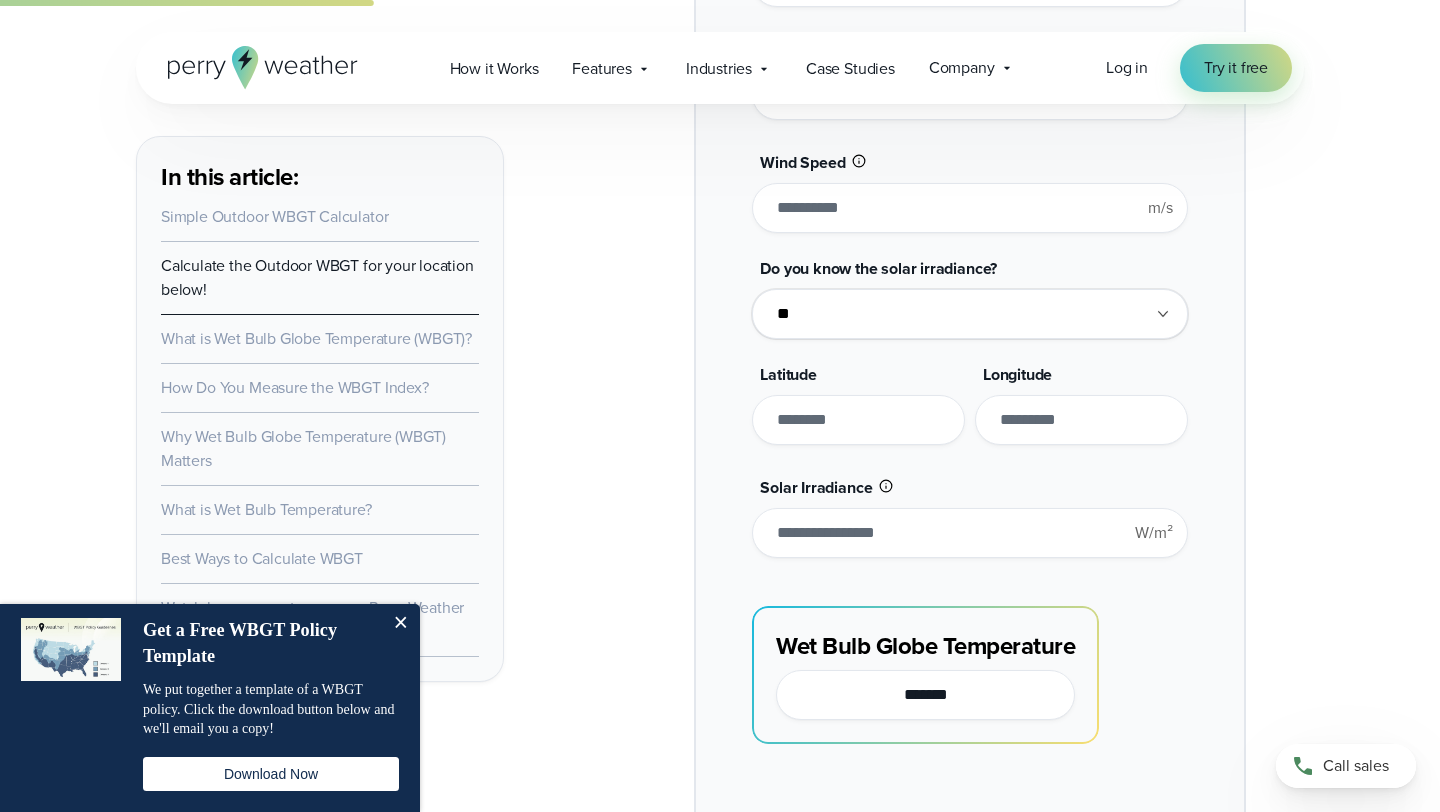 type on "*******" 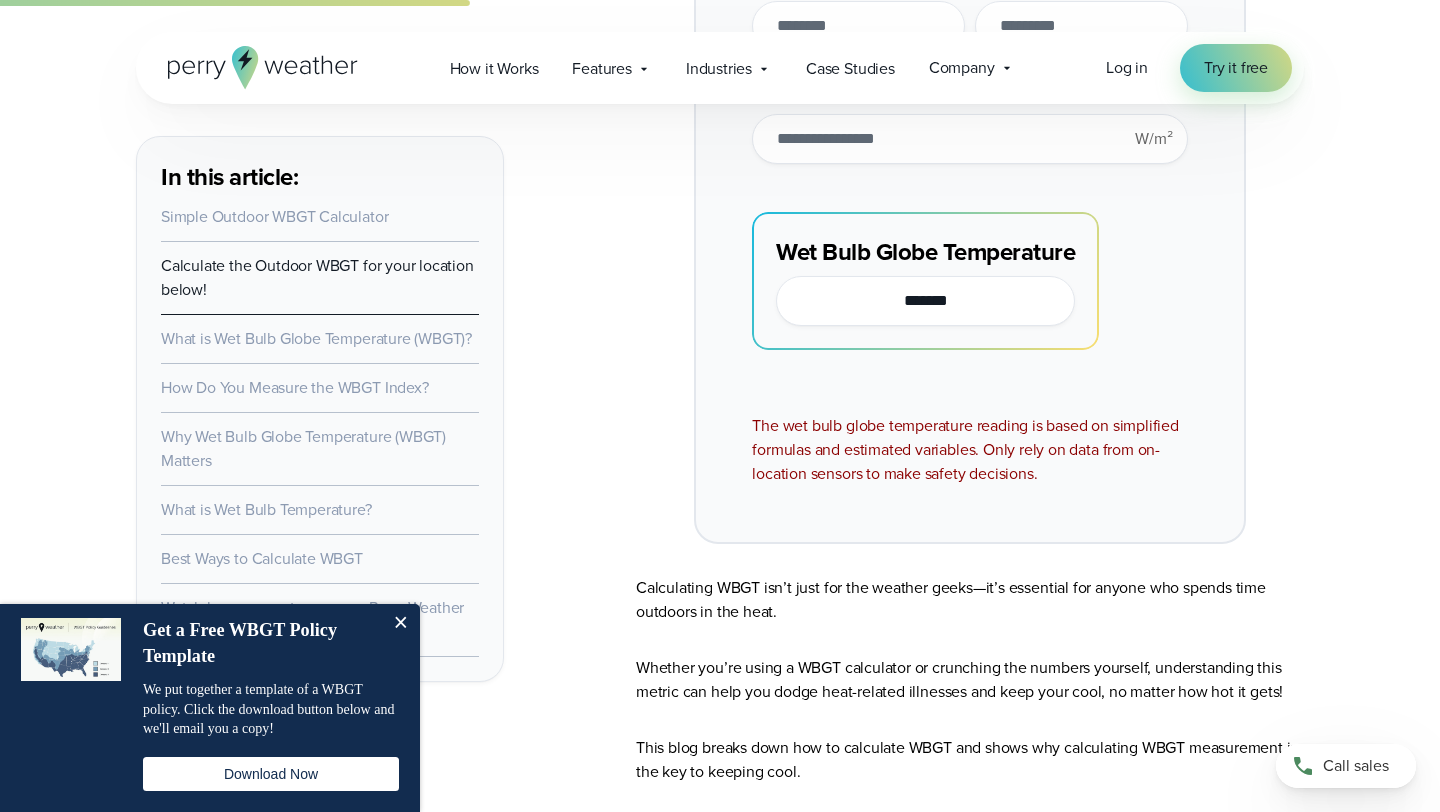 scroll, scrollTop: 2319, scrollLeft: 0, axis: vertical 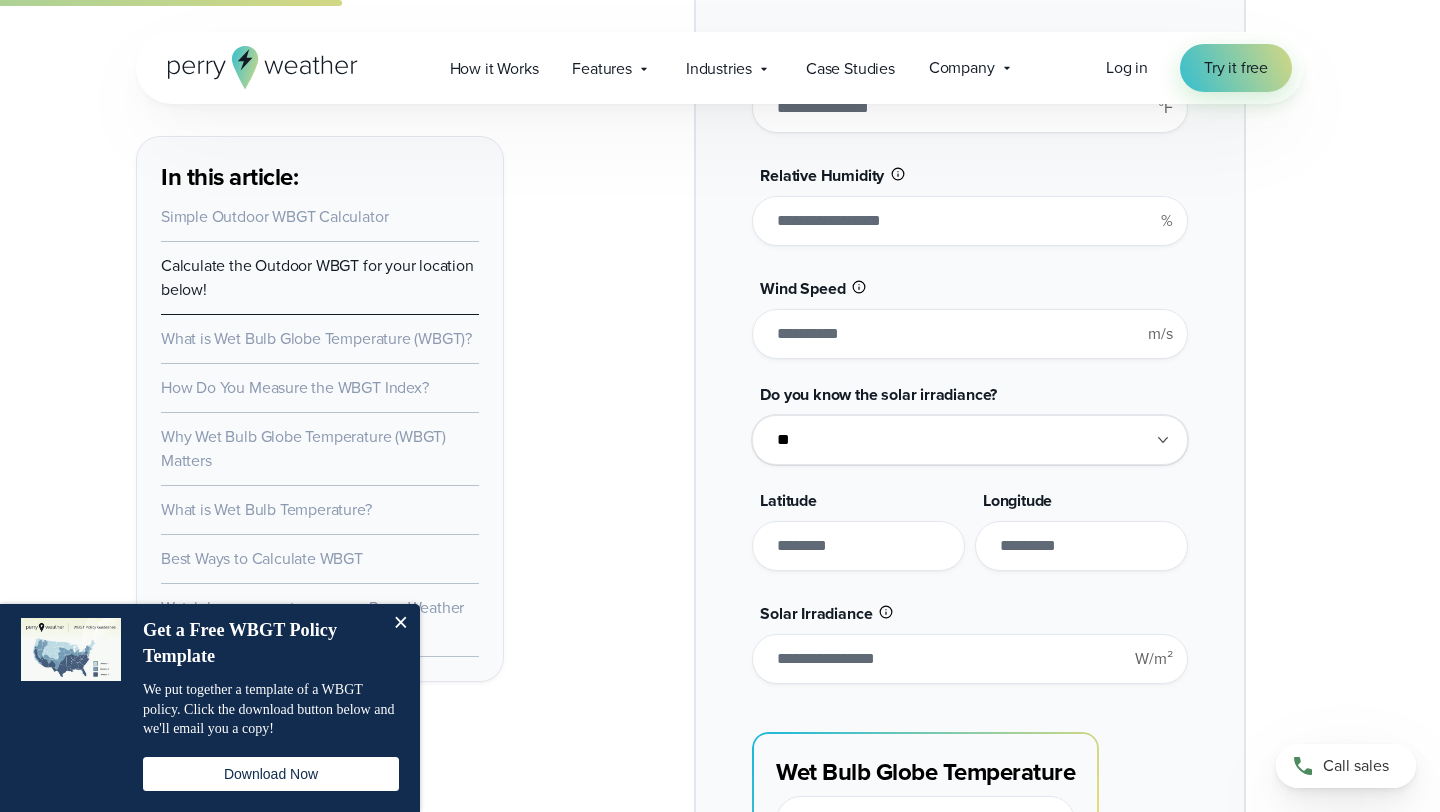 click on "*******" at bounding box center (858, 546) 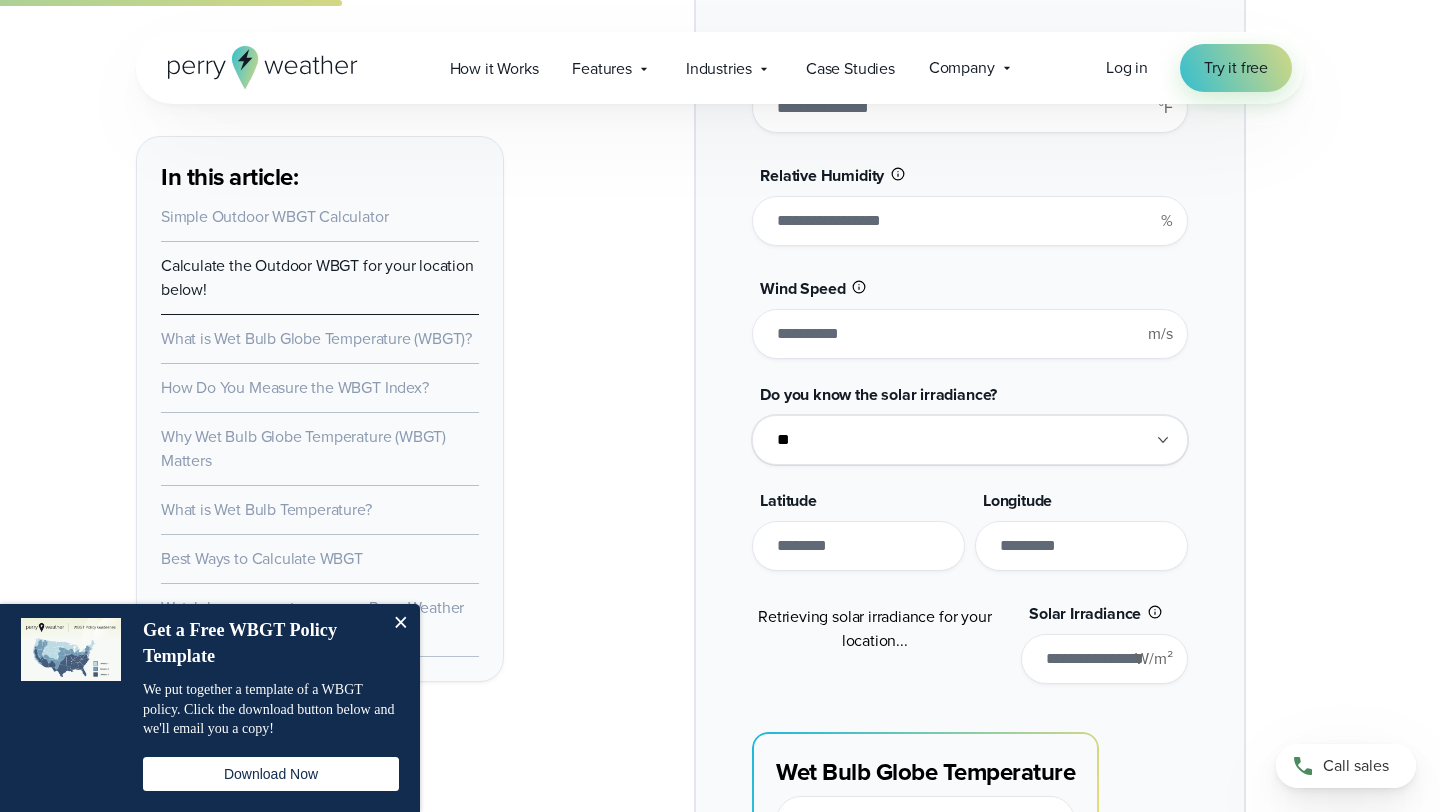 type on "*******" 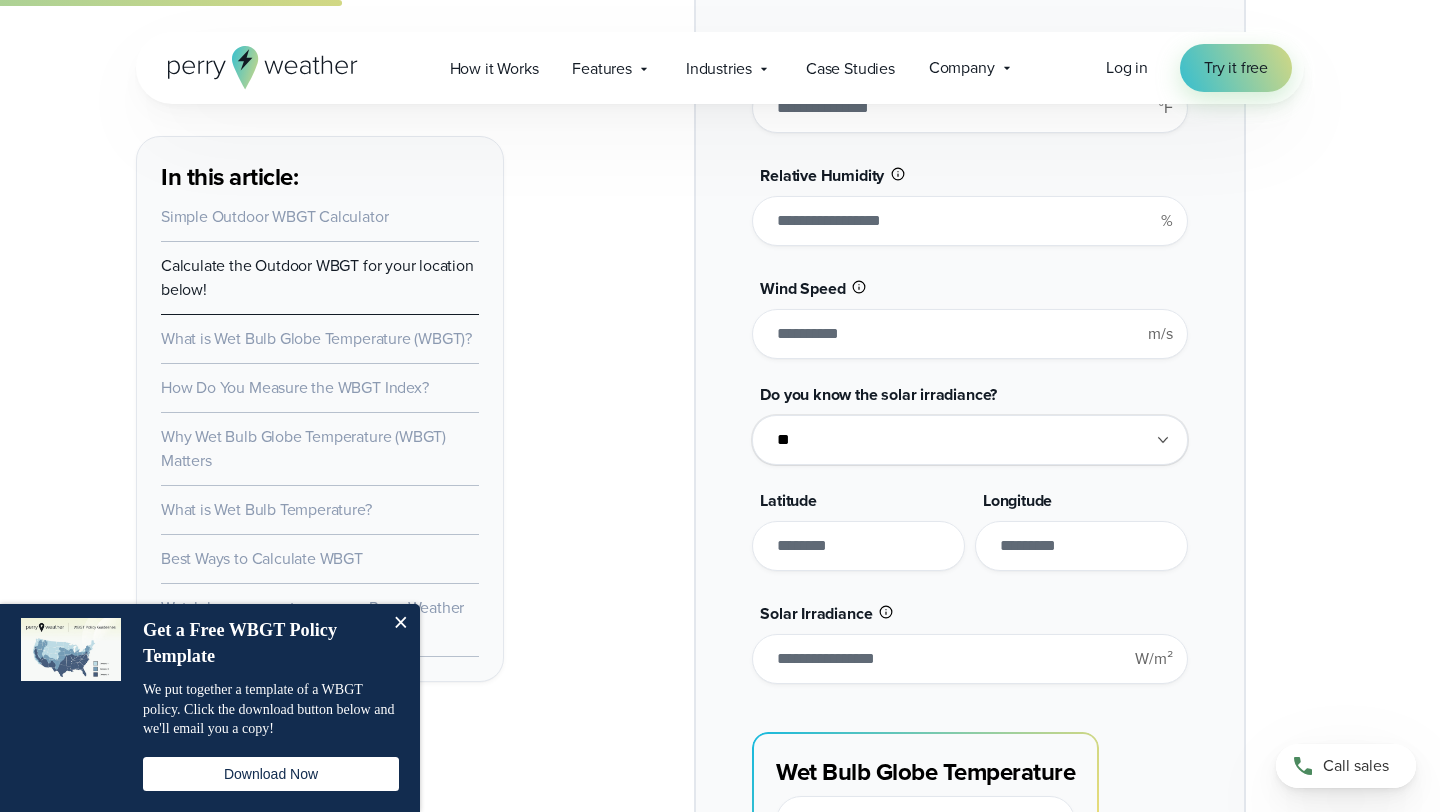 type on "**" 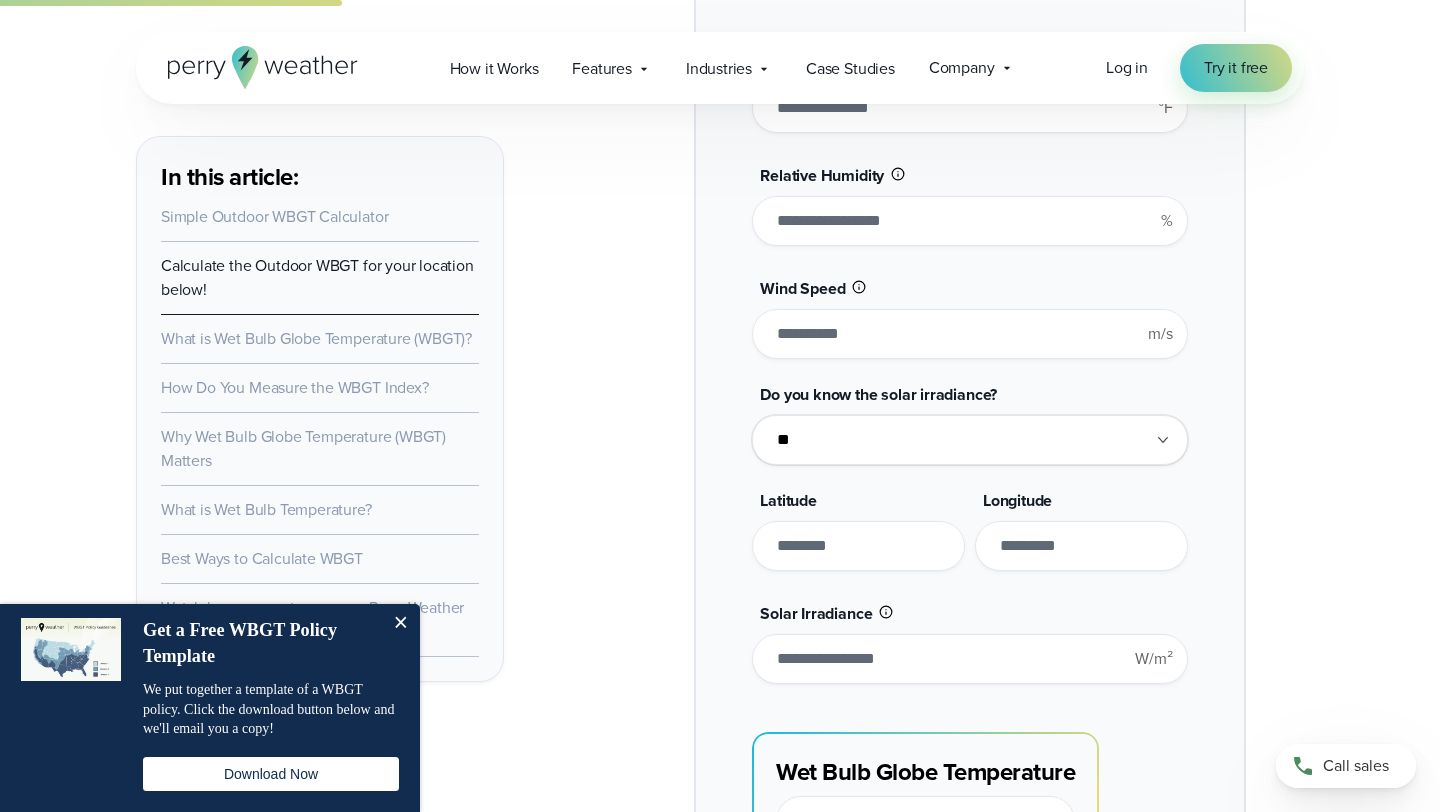 type on "*******" 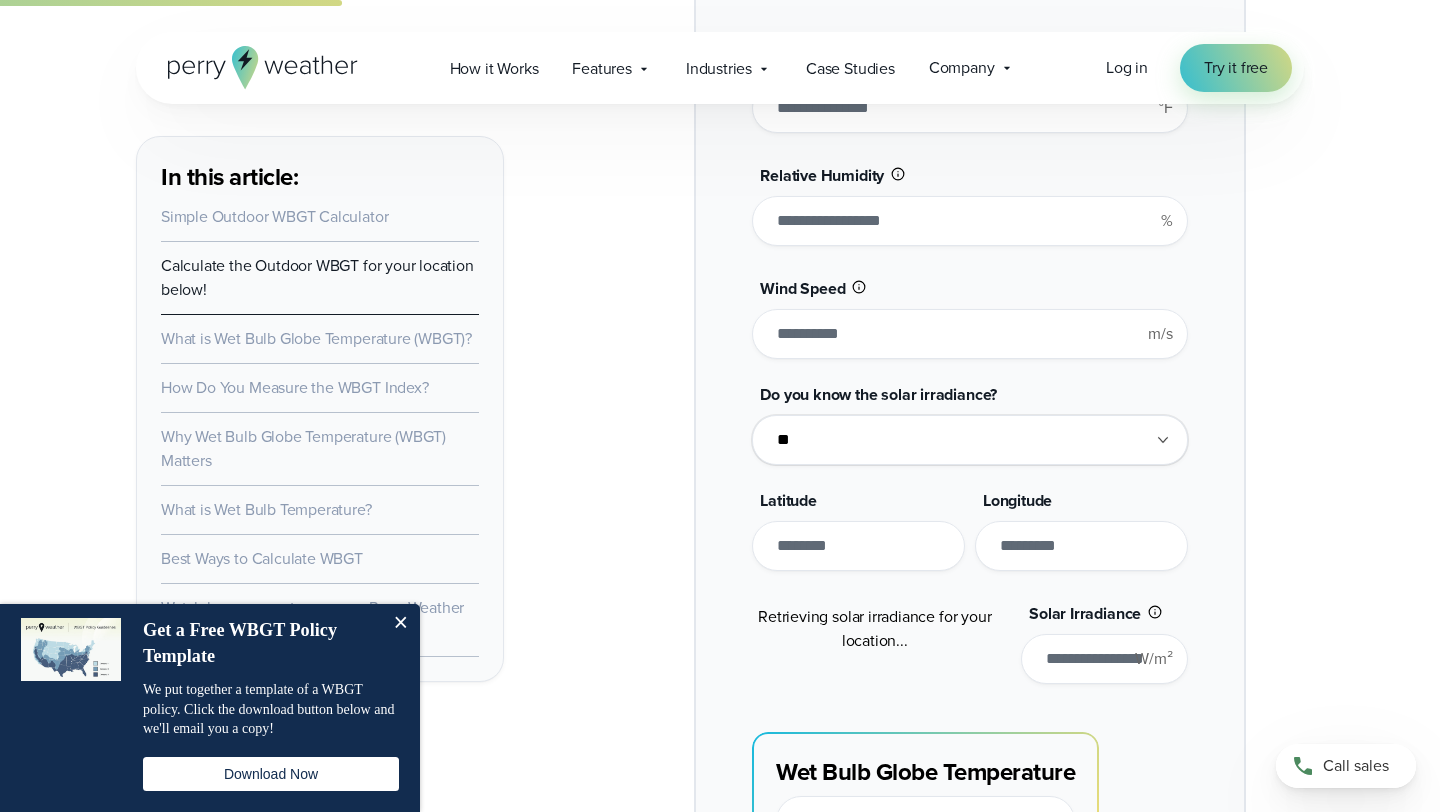type on "********" 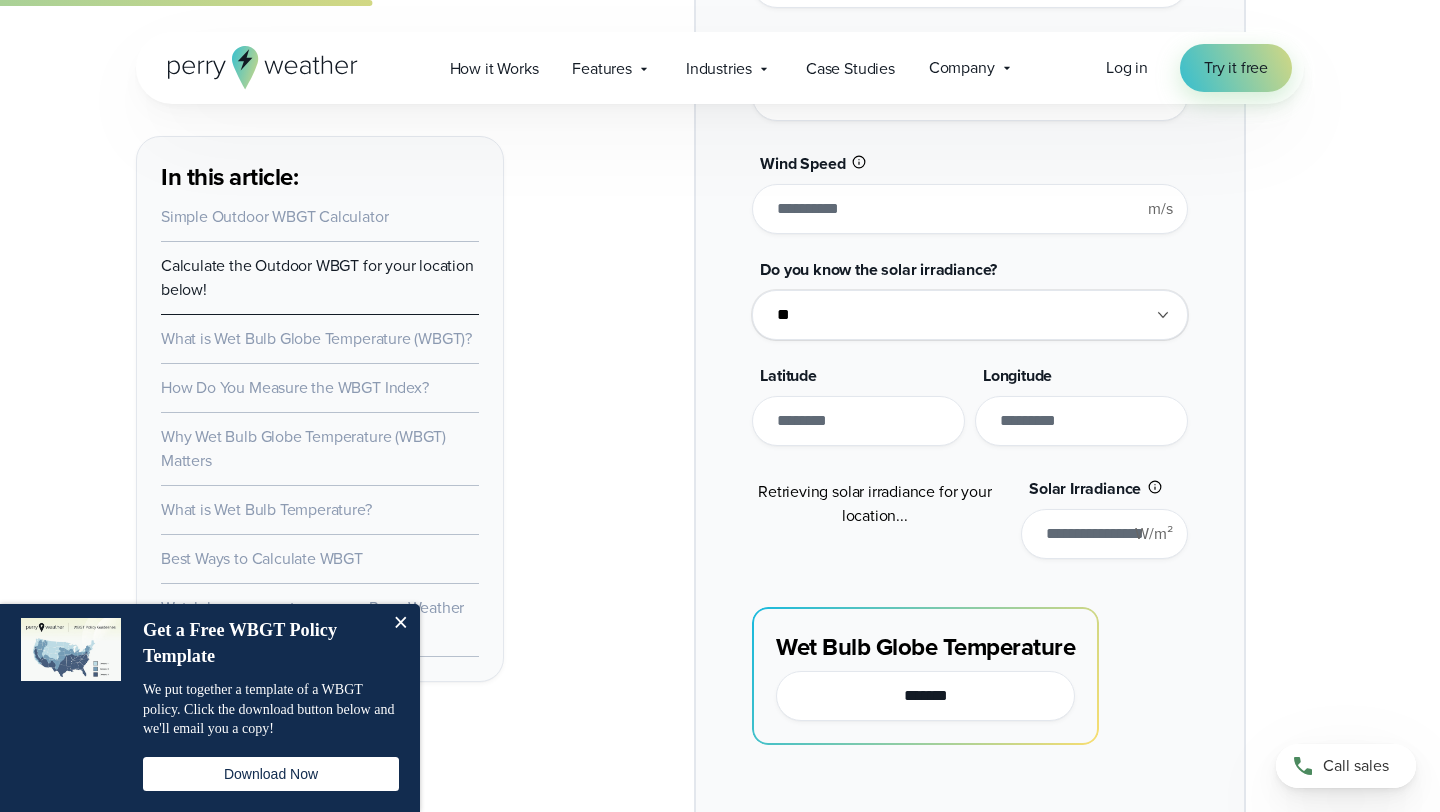 type on "******" 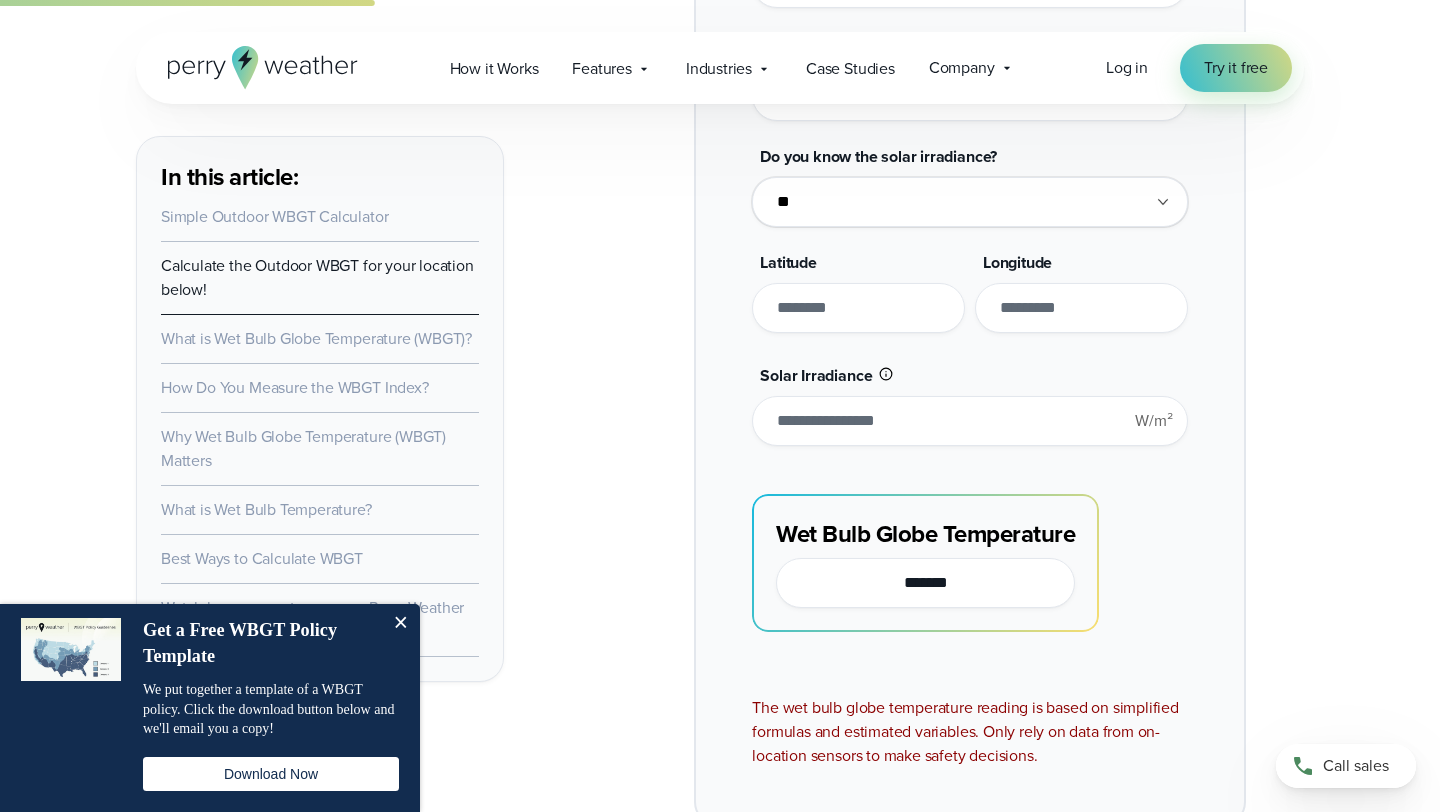 type on "*******" 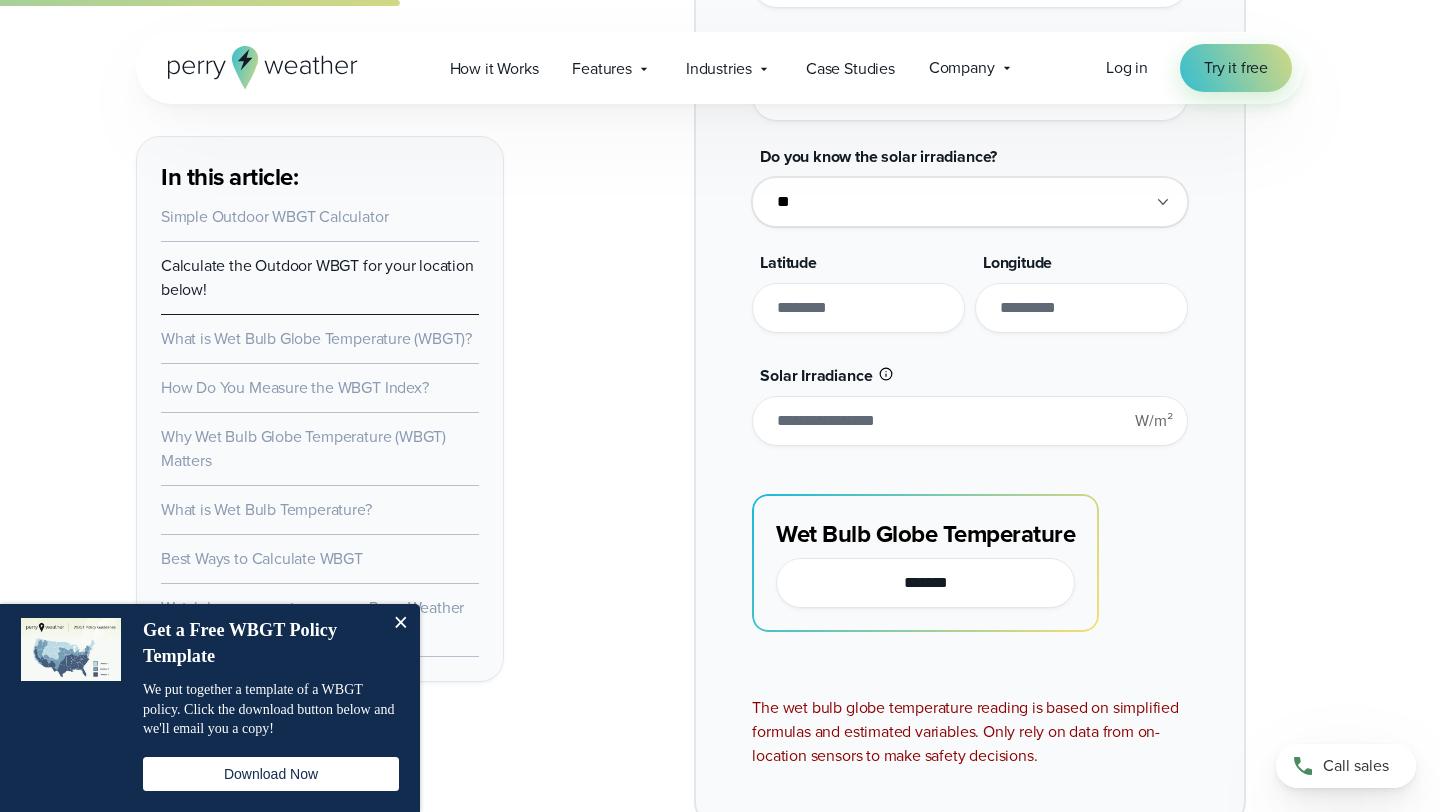 scroll, scrollTop: 2048, scrollLeft: 0, axis: vertical 